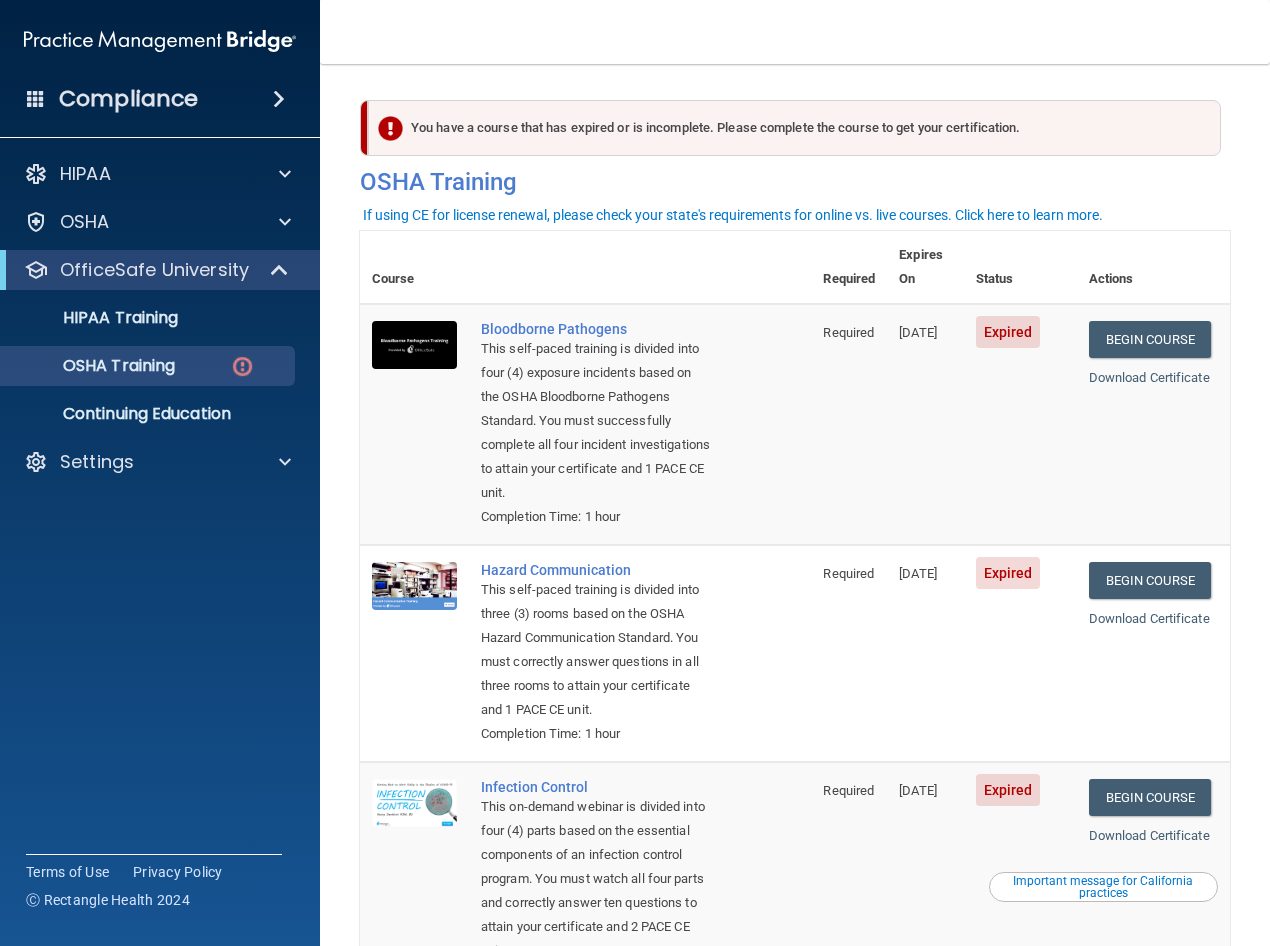 scroll, scrollTop: 0, scrollLeft: 0, axis: both 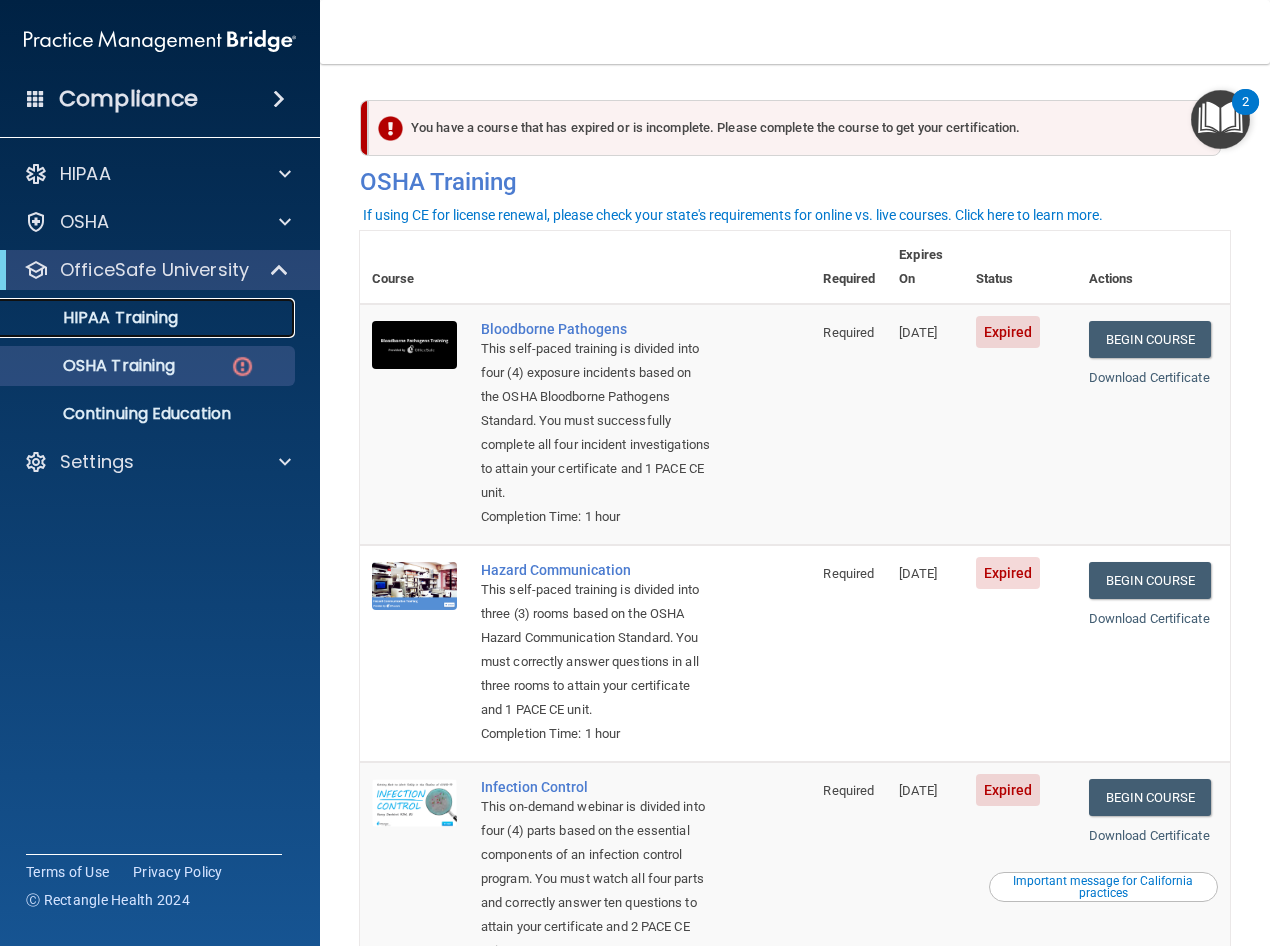 click on "HIPAA Training" at bounding box center [137, 318] 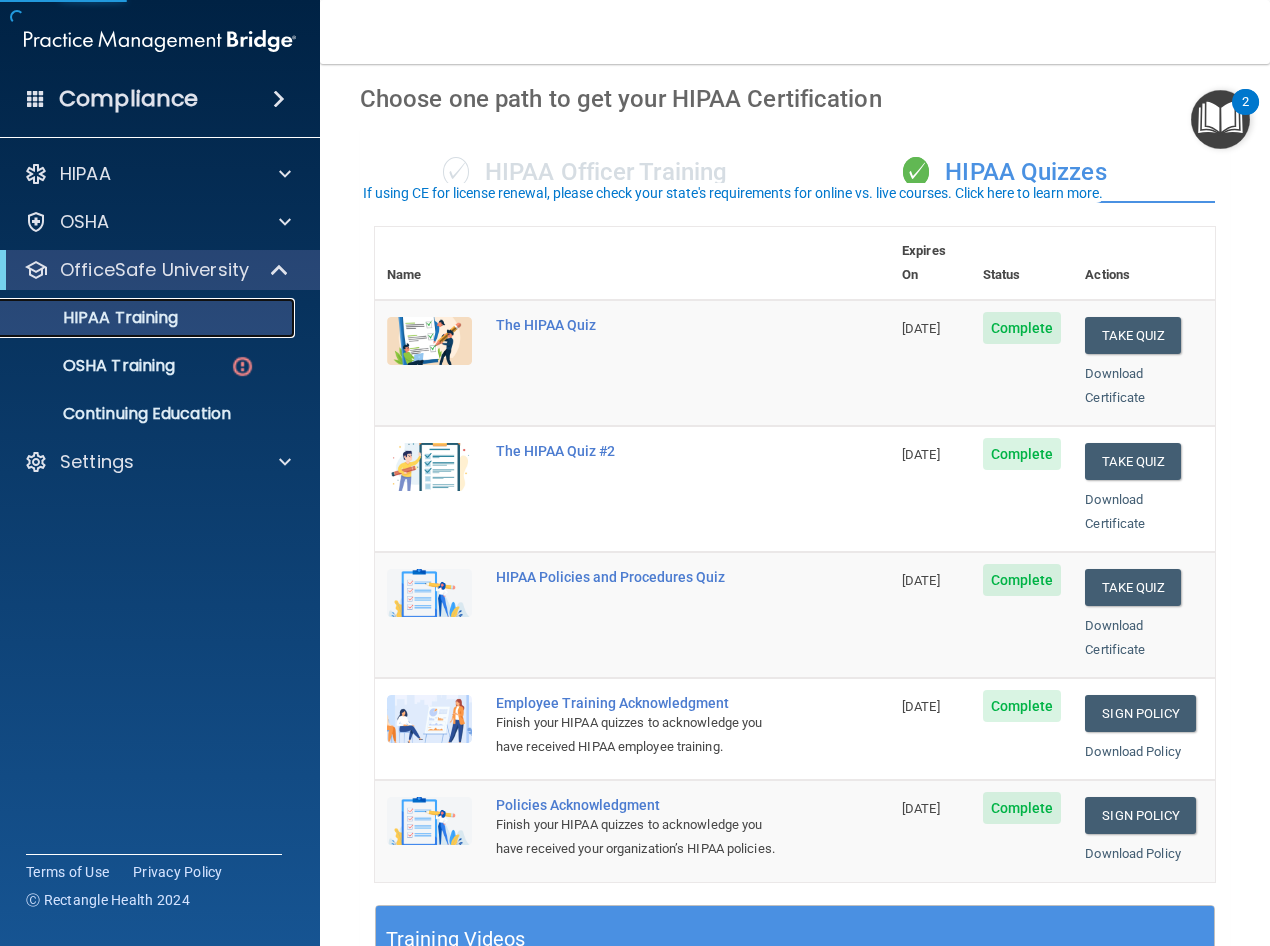 scroll, scrollTop: 0, scrollLeft: 0, axis: both 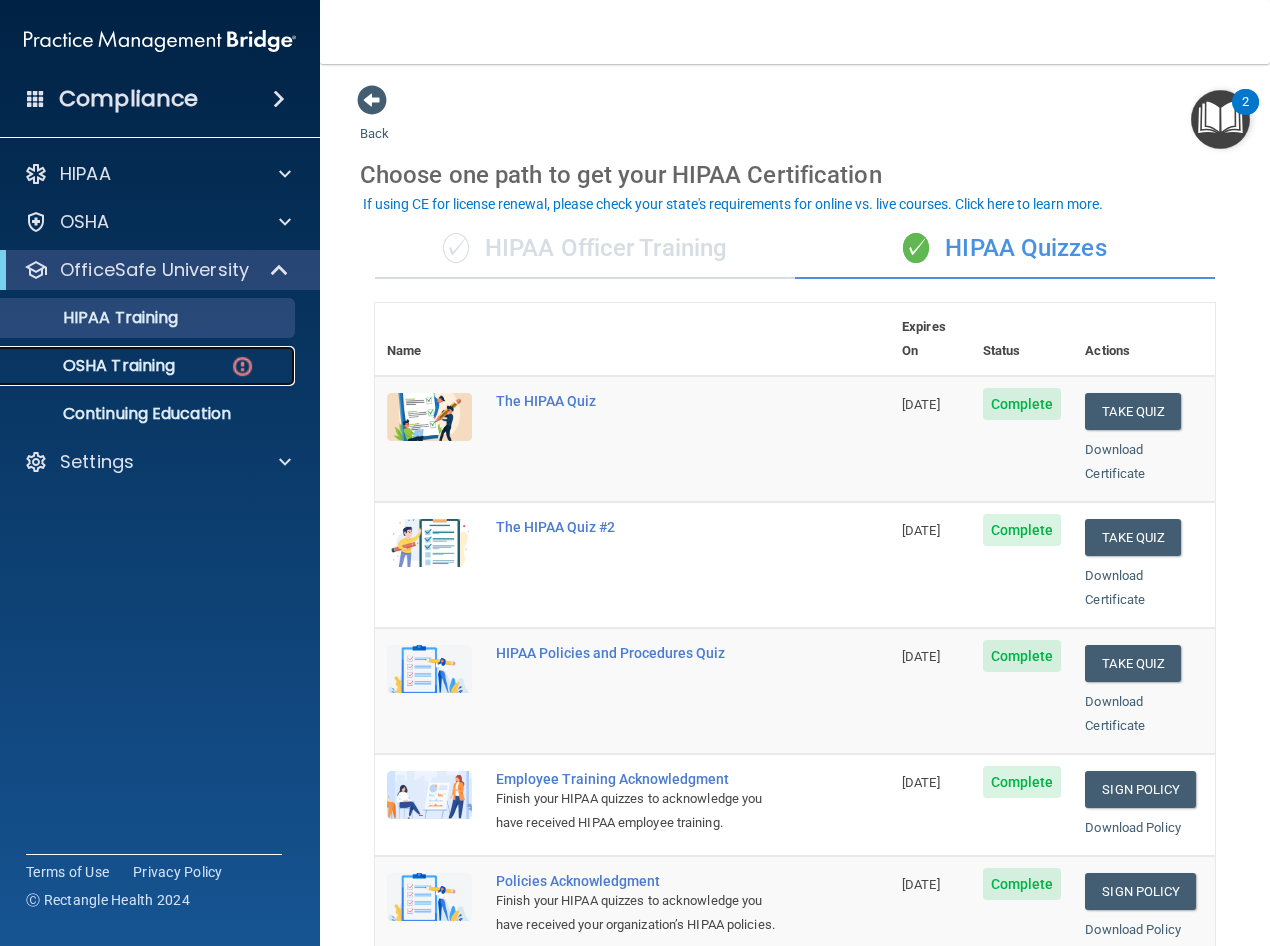 click on "OSHA Training" at bounding box center (149, 366) 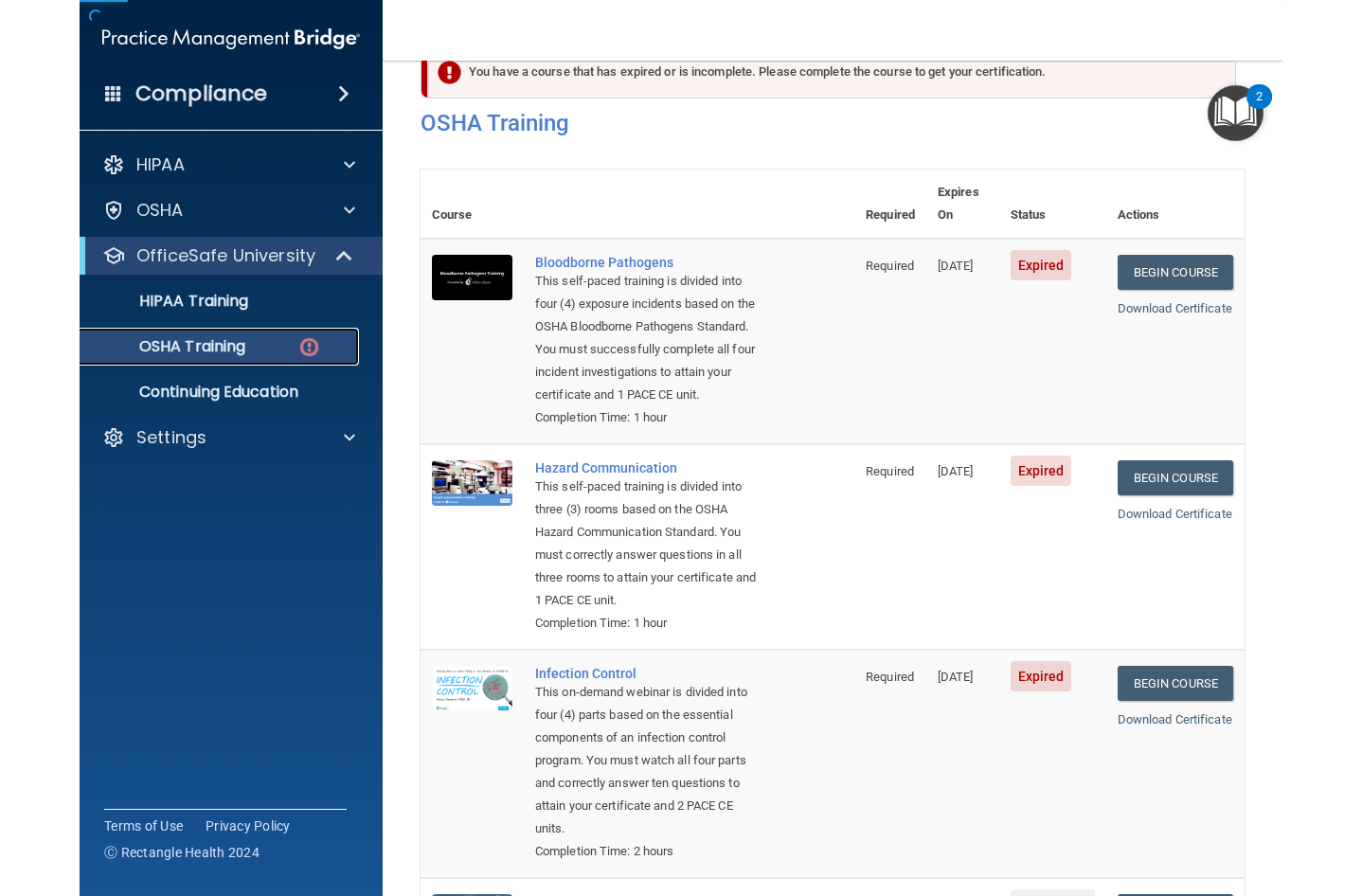 scroll, scrollTop: 0, scrollLeft: 0, axis: both 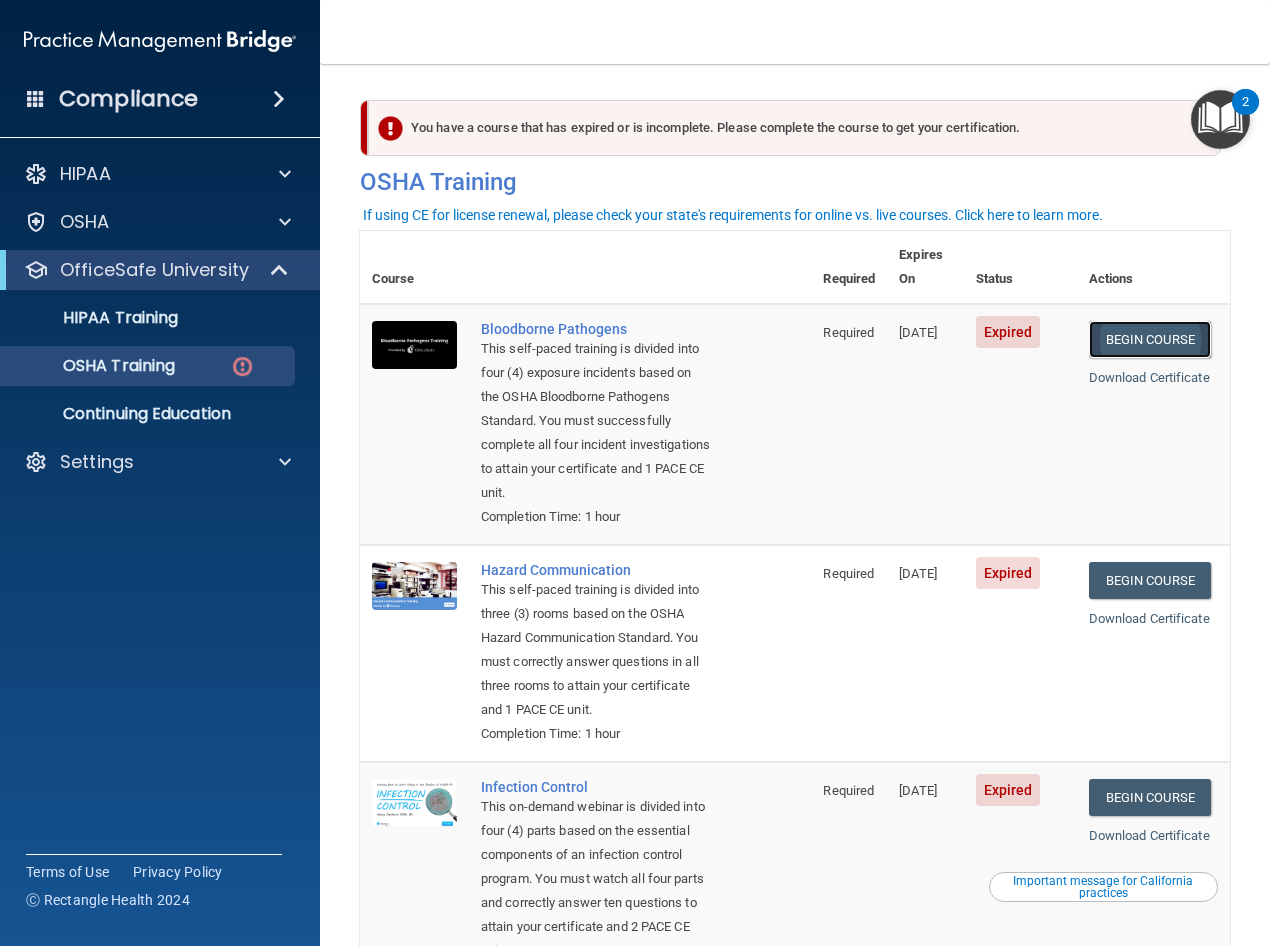 click on "Begin Course" at bounding box center [1150, 339] 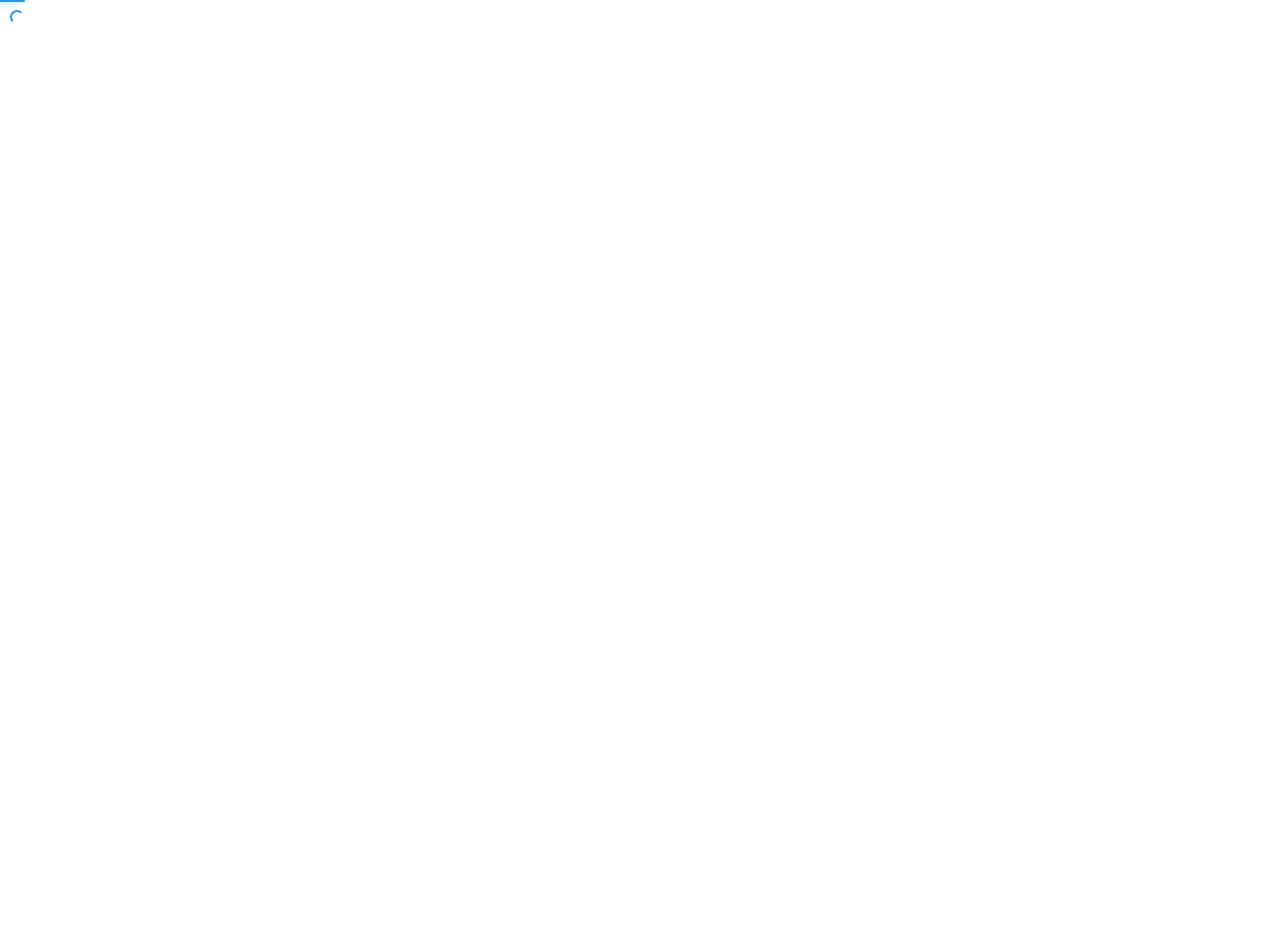 scroll, scrollTop: 0, scrollLeft: 0, axis: both 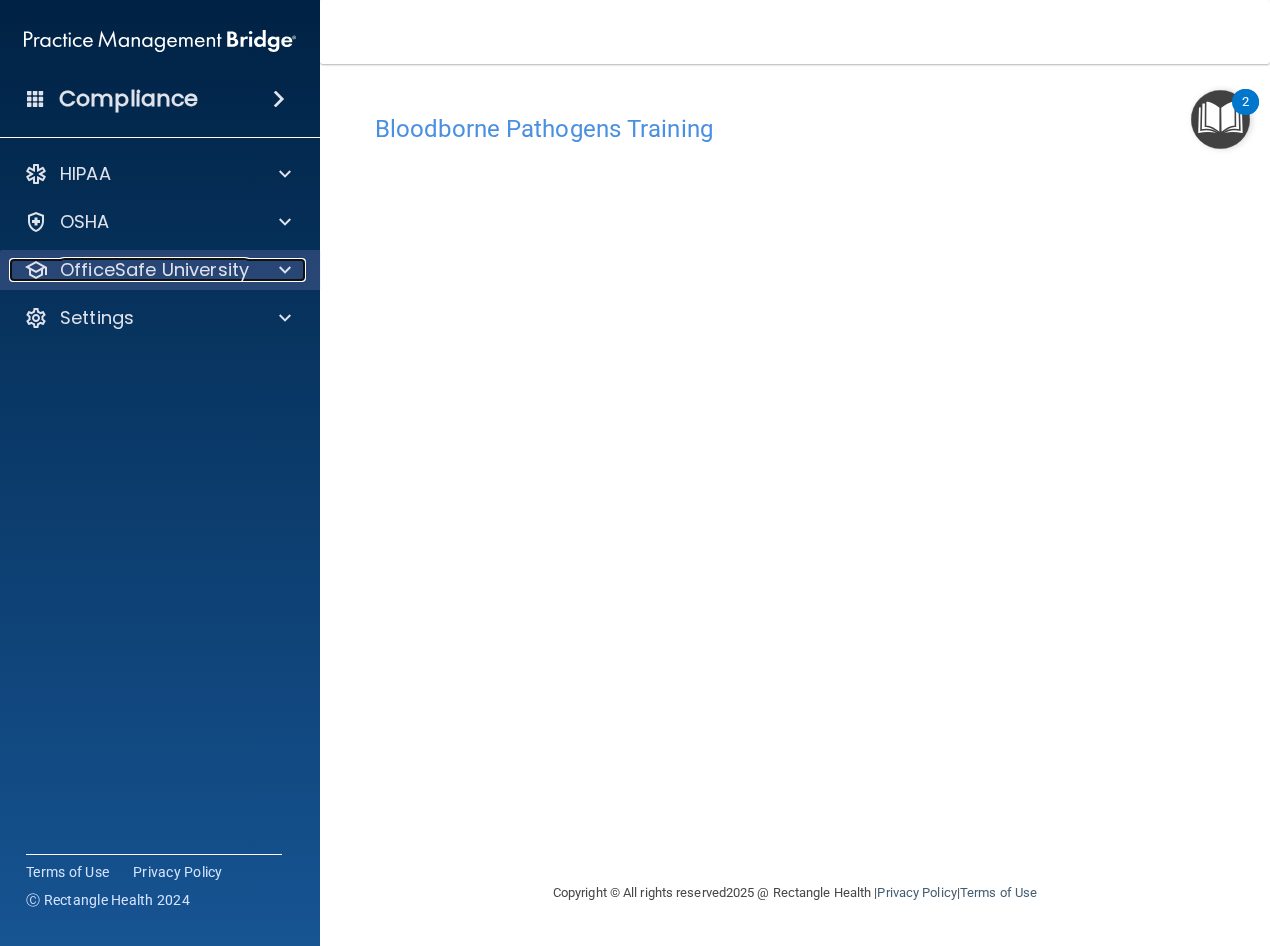 click at bounding box center [282, 270] 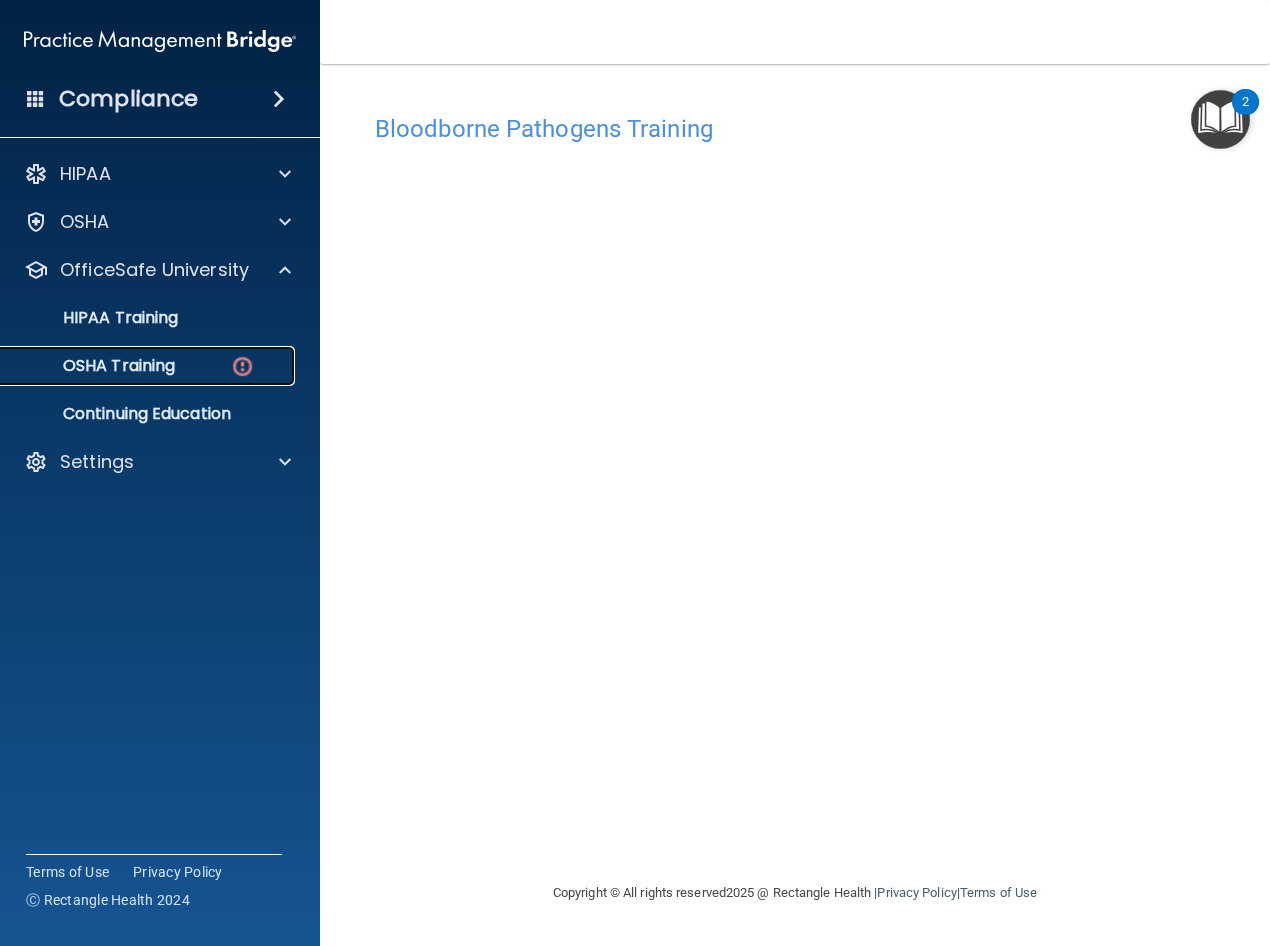 click on "OSHA Training" at bounding box center [137, 366] 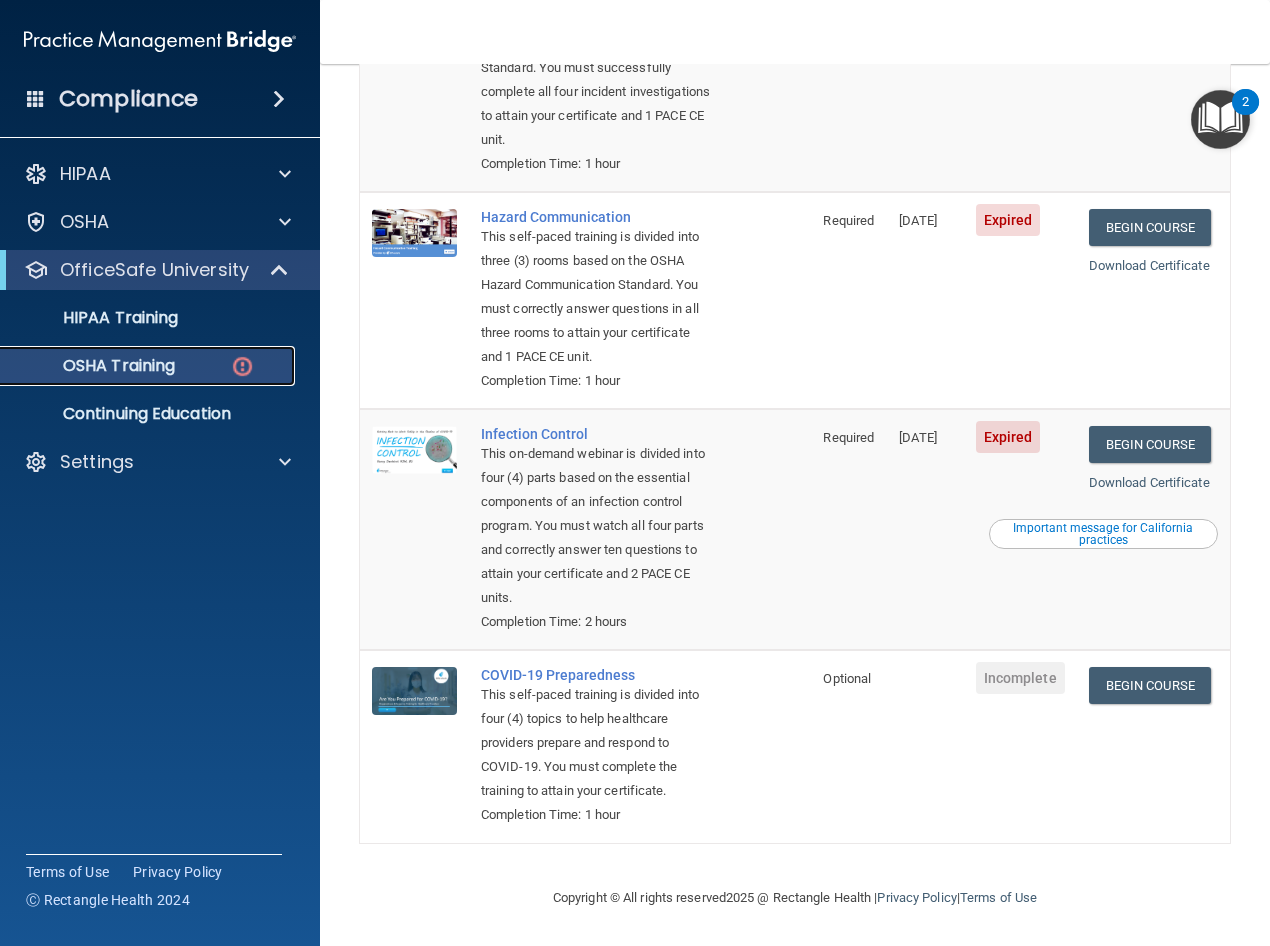 scroll, scrollTop: 0, scrollLeft: 0, axis: both 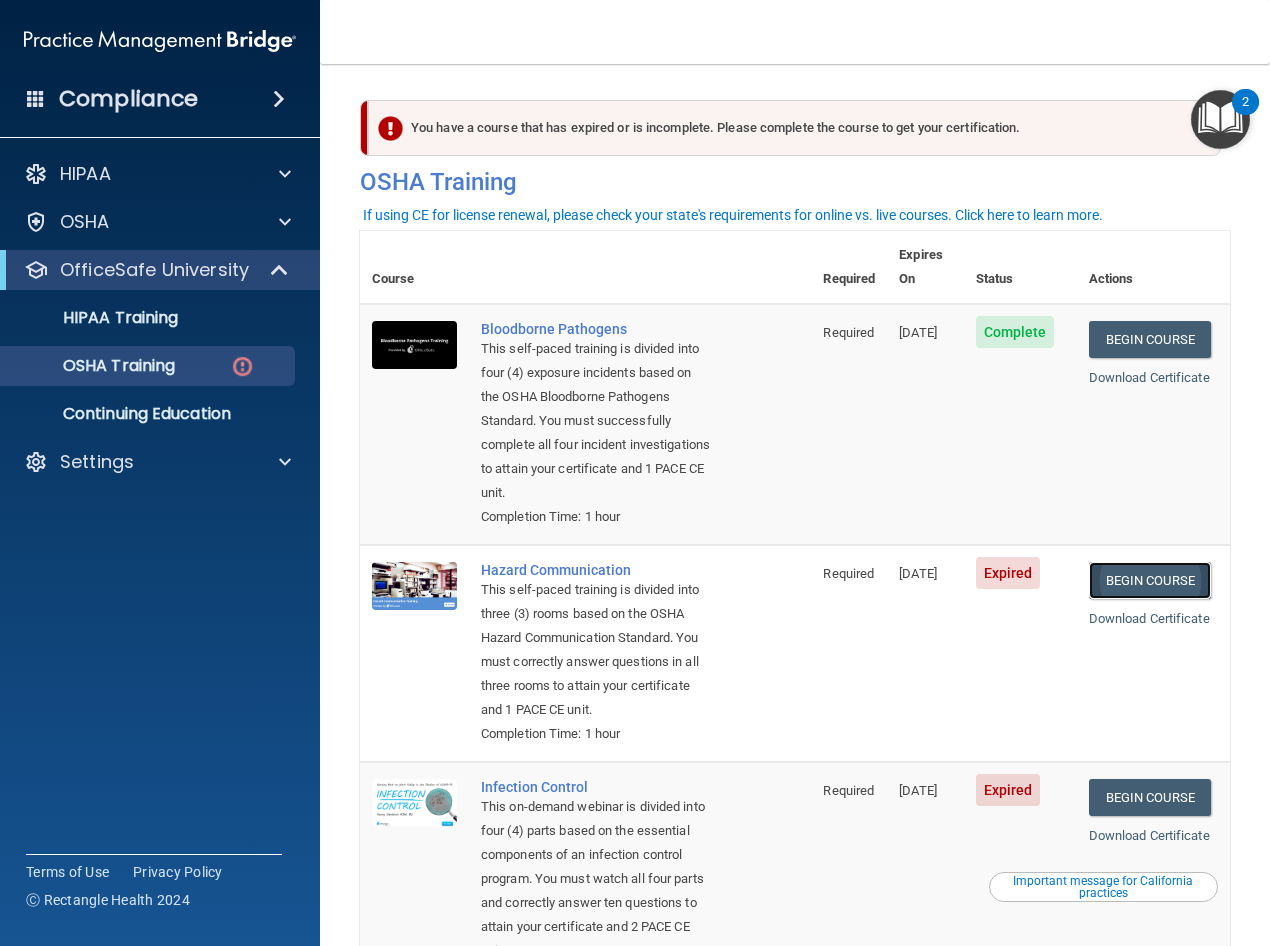 click on "Begin Course" at bounding box center [1150, 580] 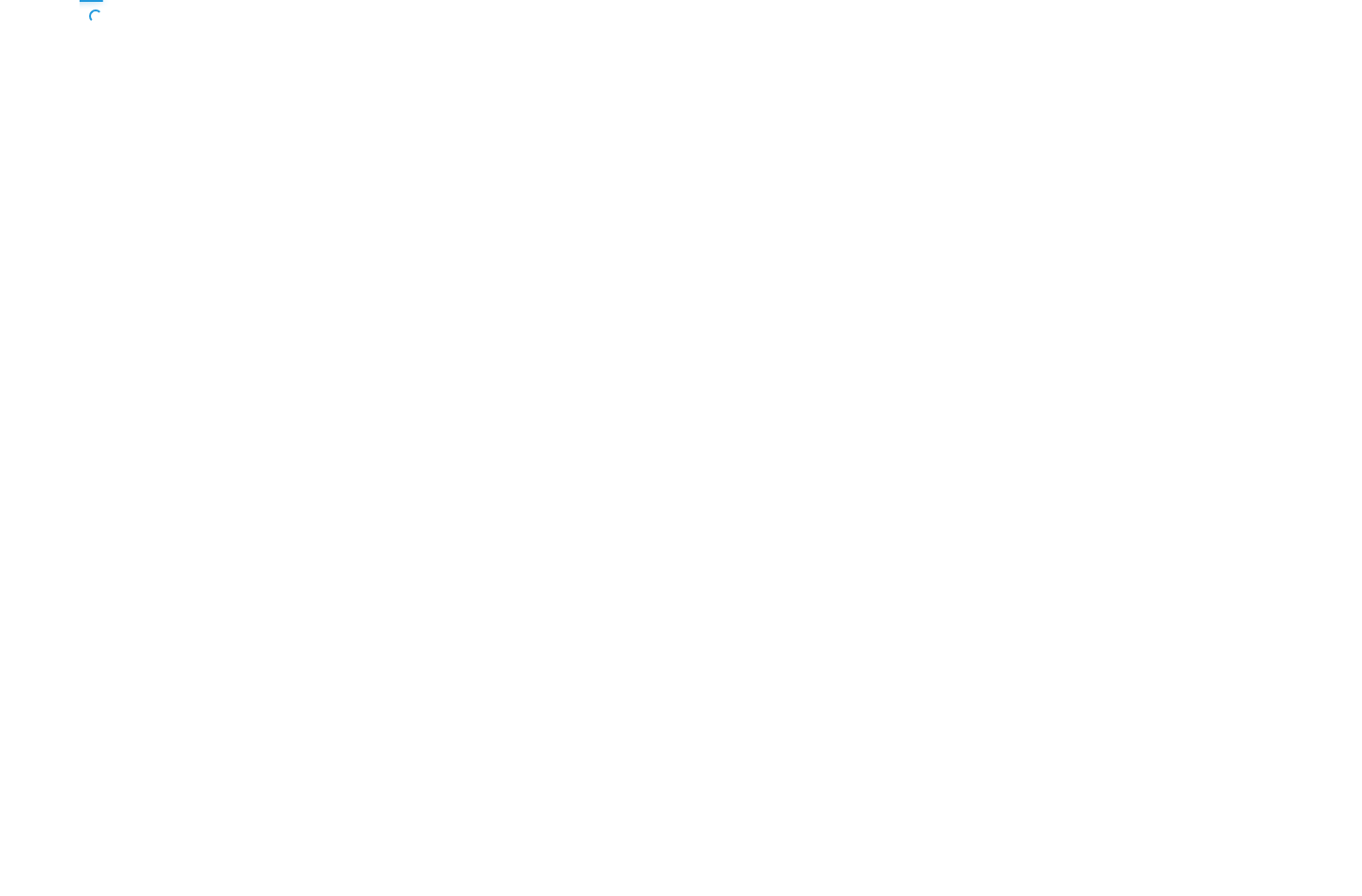 scroll, scrollTop: 0, scrollLeft: 0, axis: both 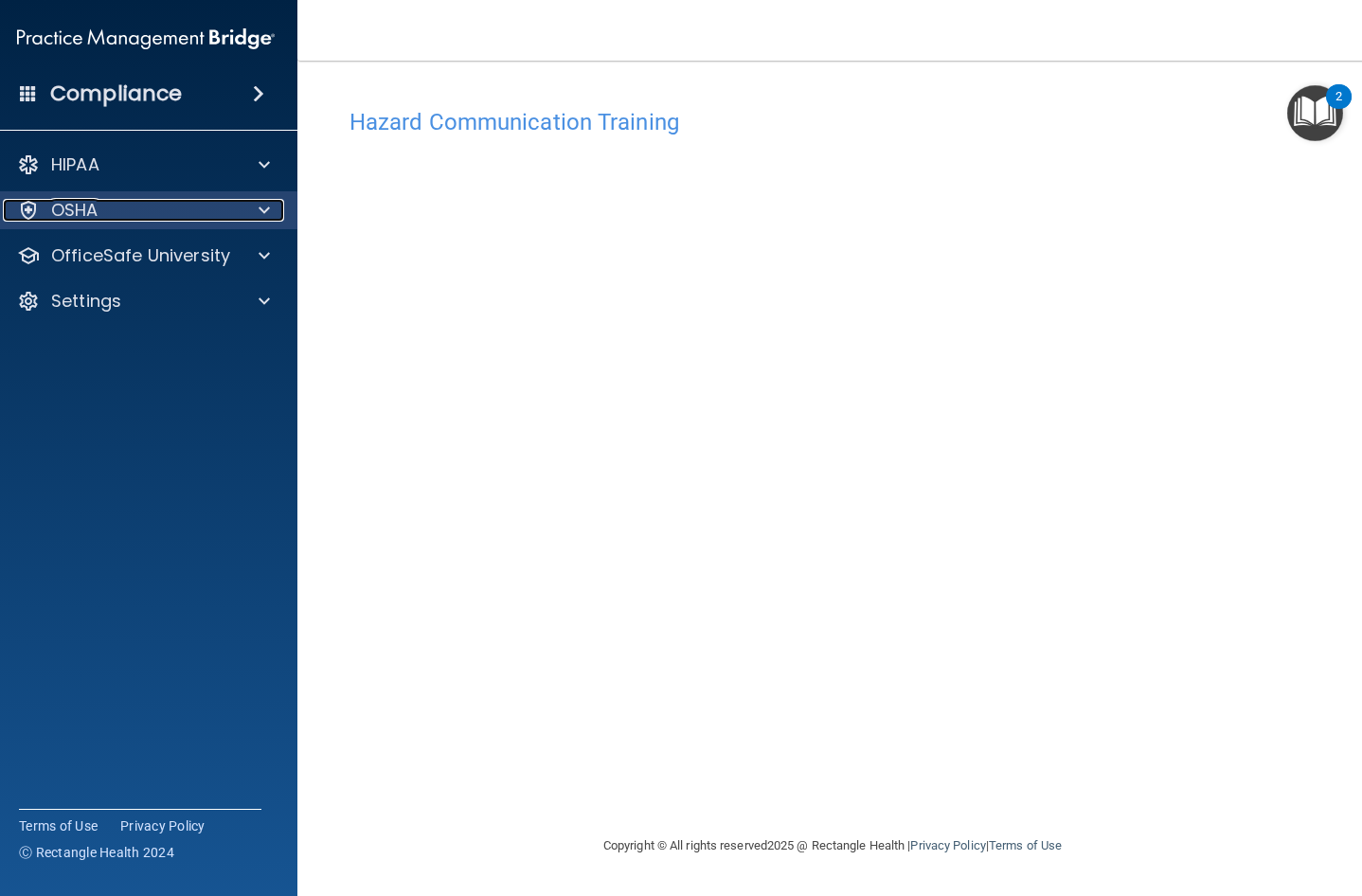 click on "OSHA" at bounding box center (120, 210) 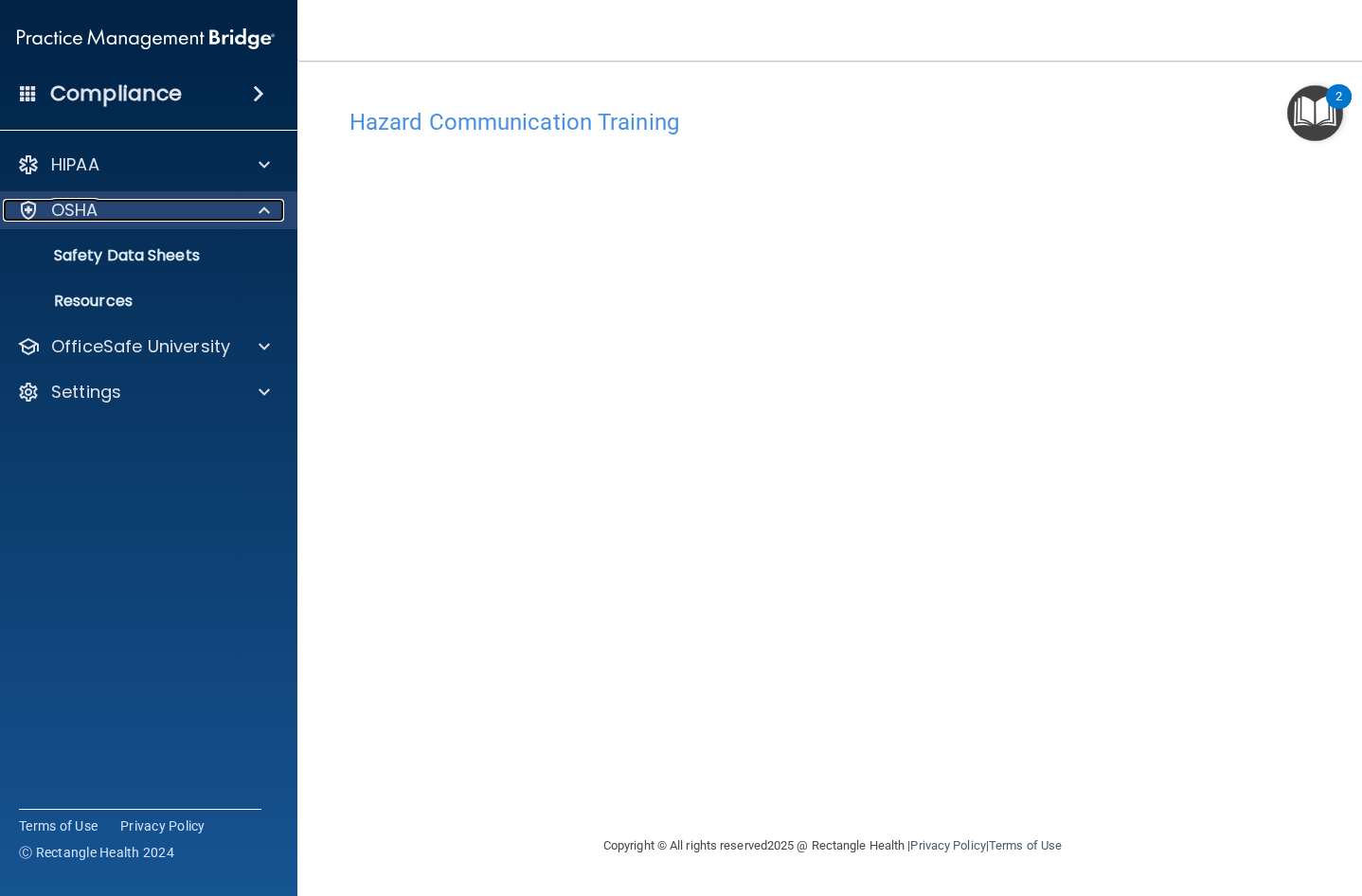 click on "OSHA" at bounding box center [120, 210] 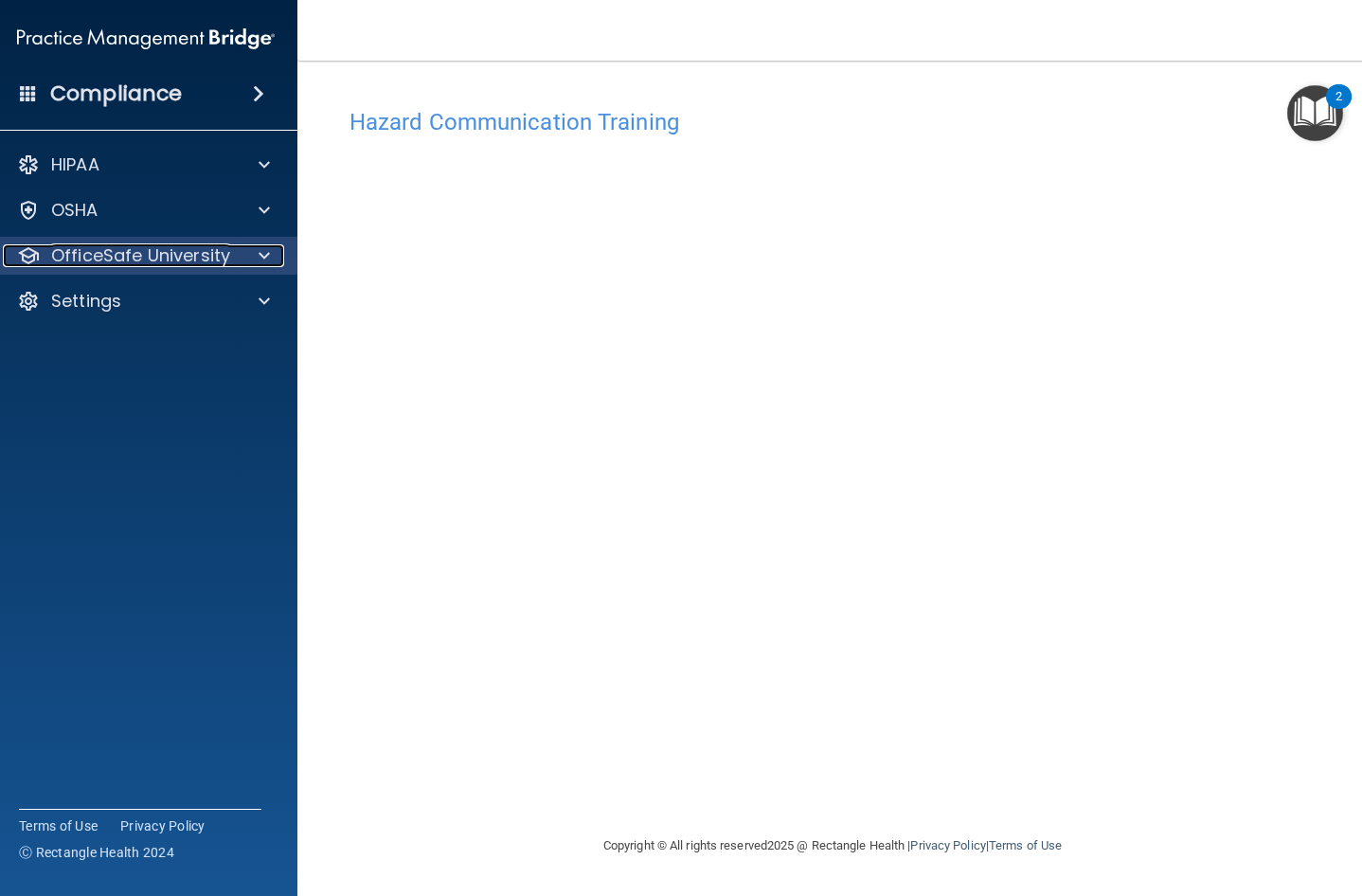 click on "OfficeSafe University" at bounding box center [120, 256] 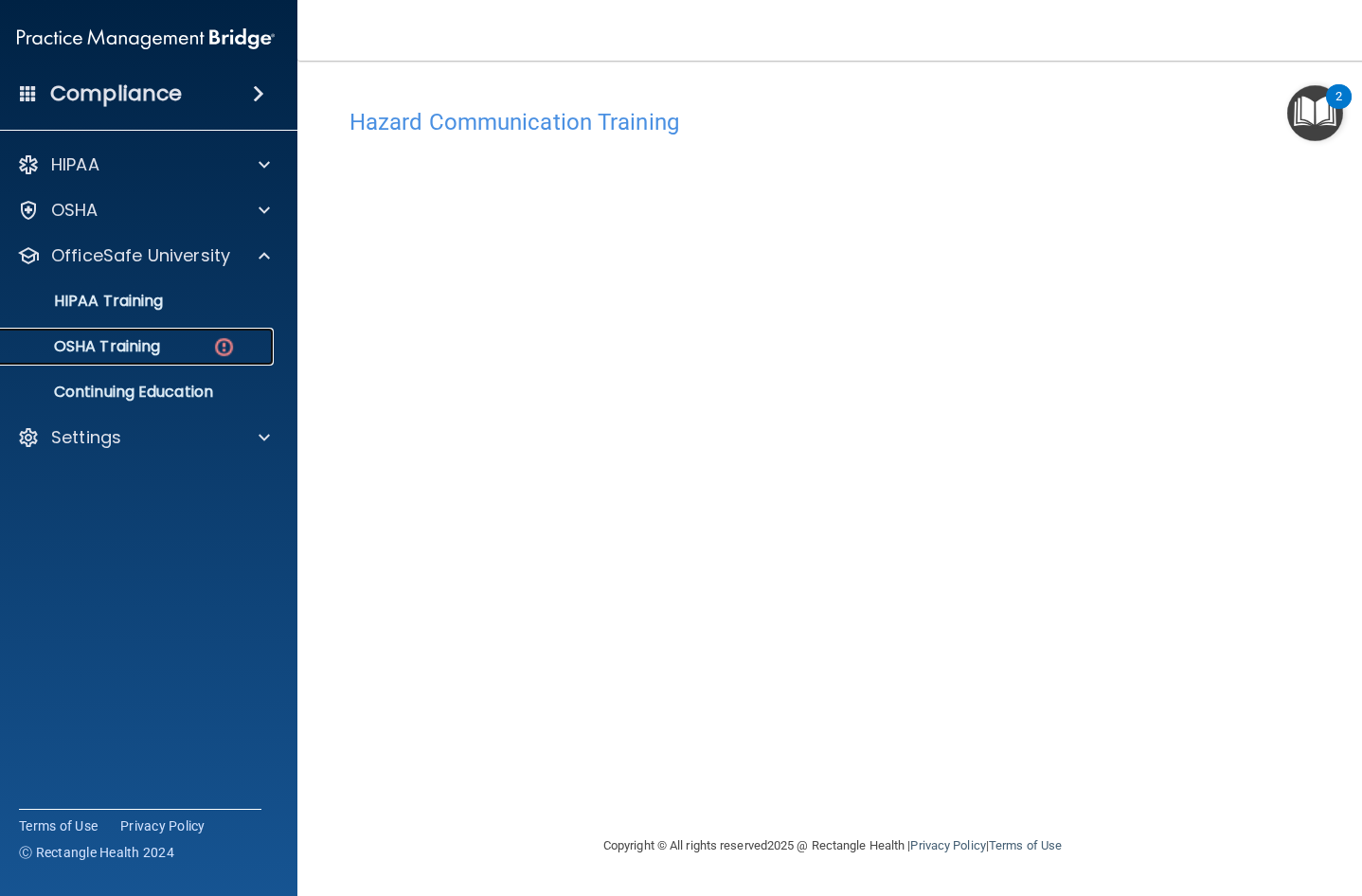 click on "HIPAA Training                   OSHA Training                   Continuing Education" at bounding box center (147, 343) 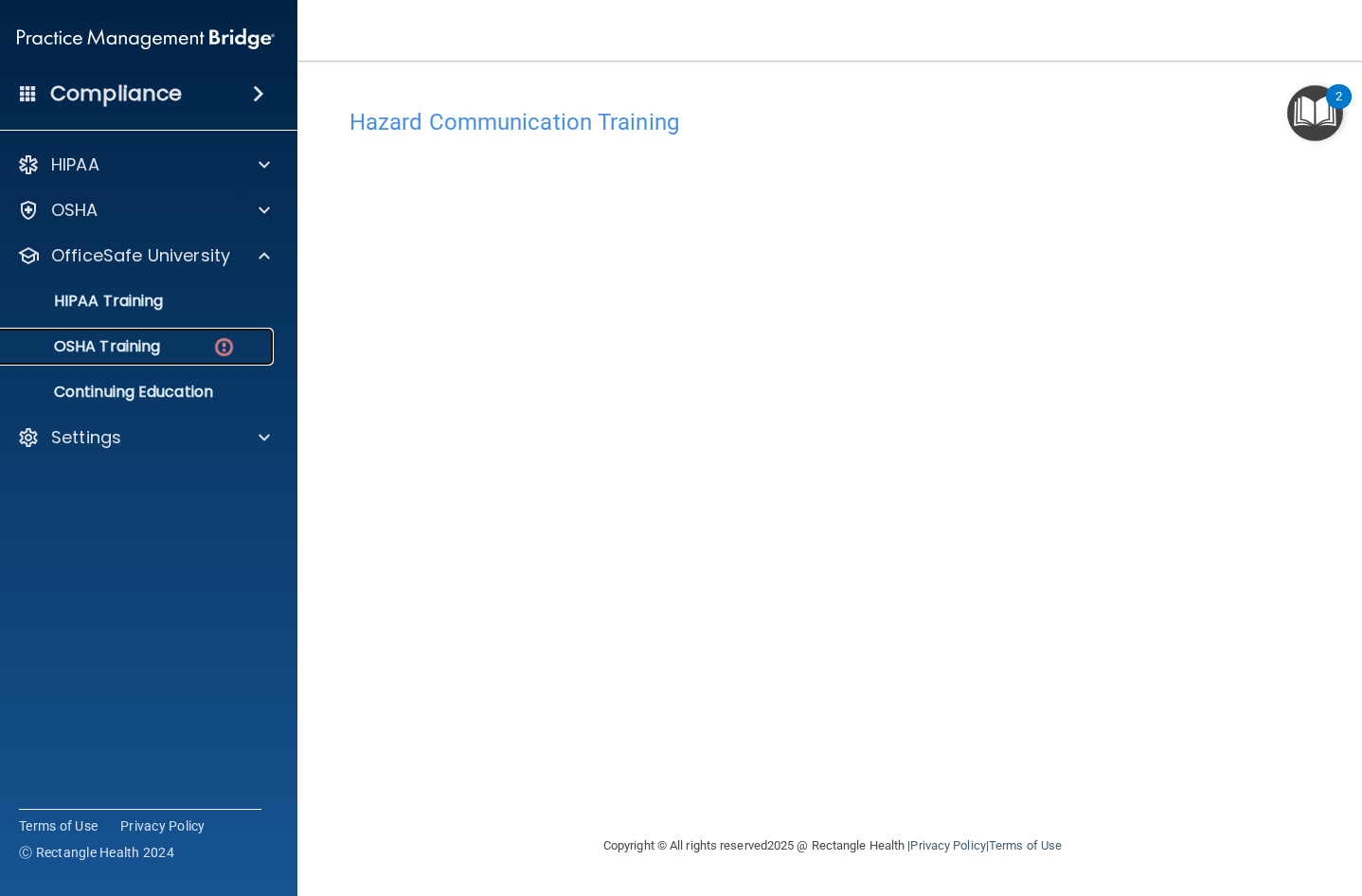 click at bounding box center (224, 347) 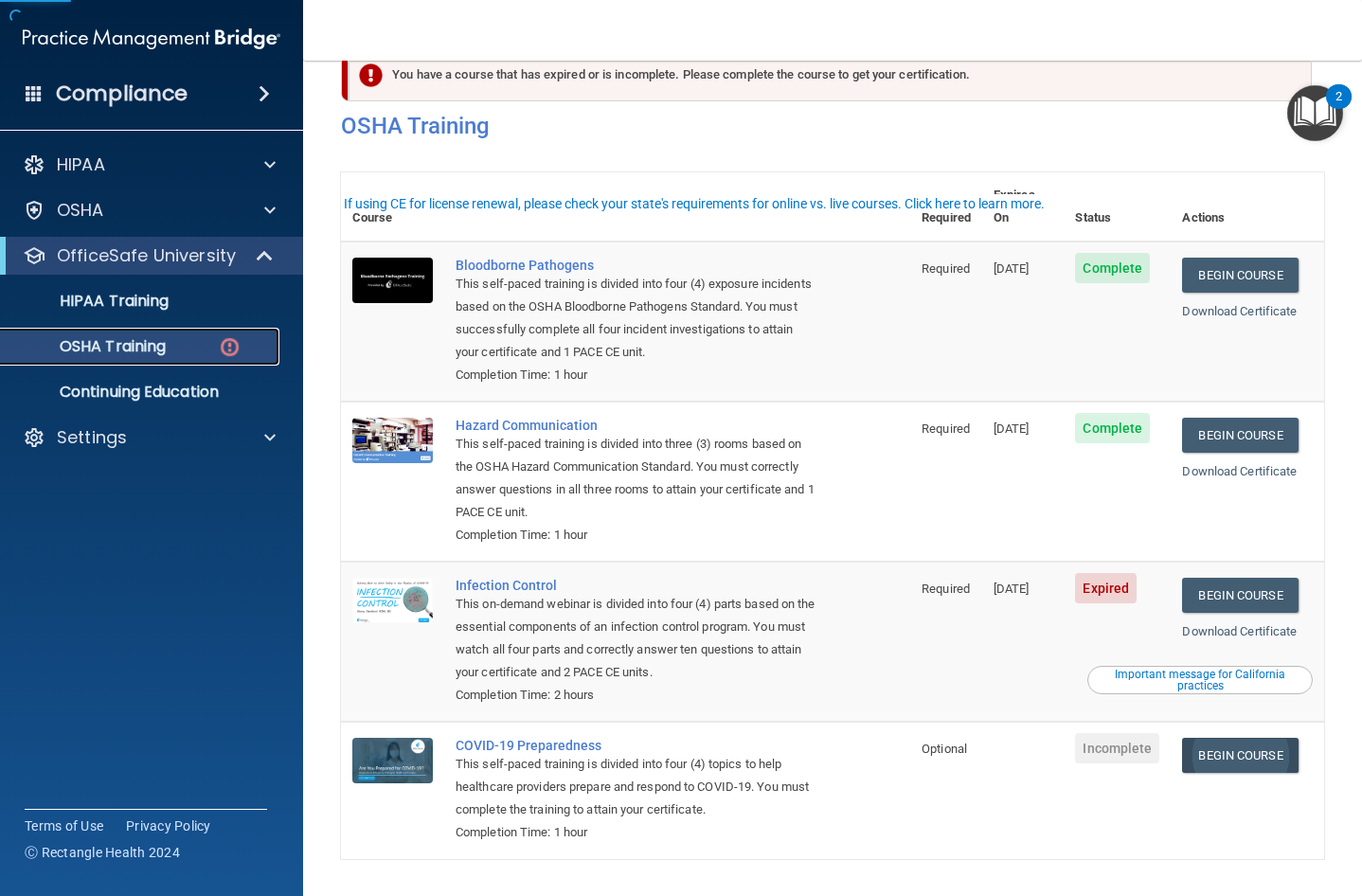scroll, scrollTop: 89, scrollLeft: 0, axis: vertical 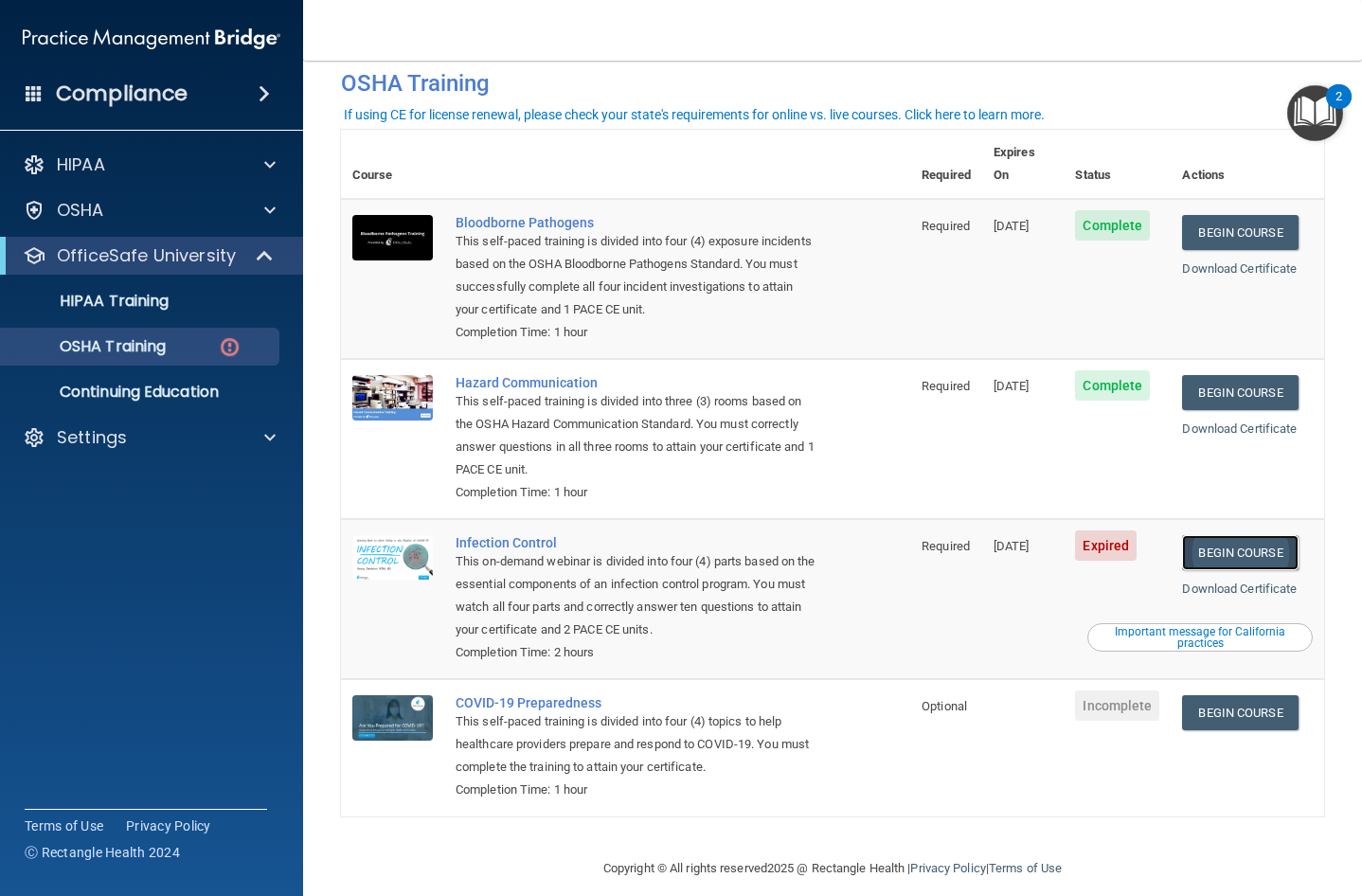 click on "Begin Course" at bounding box center [1240, 552] 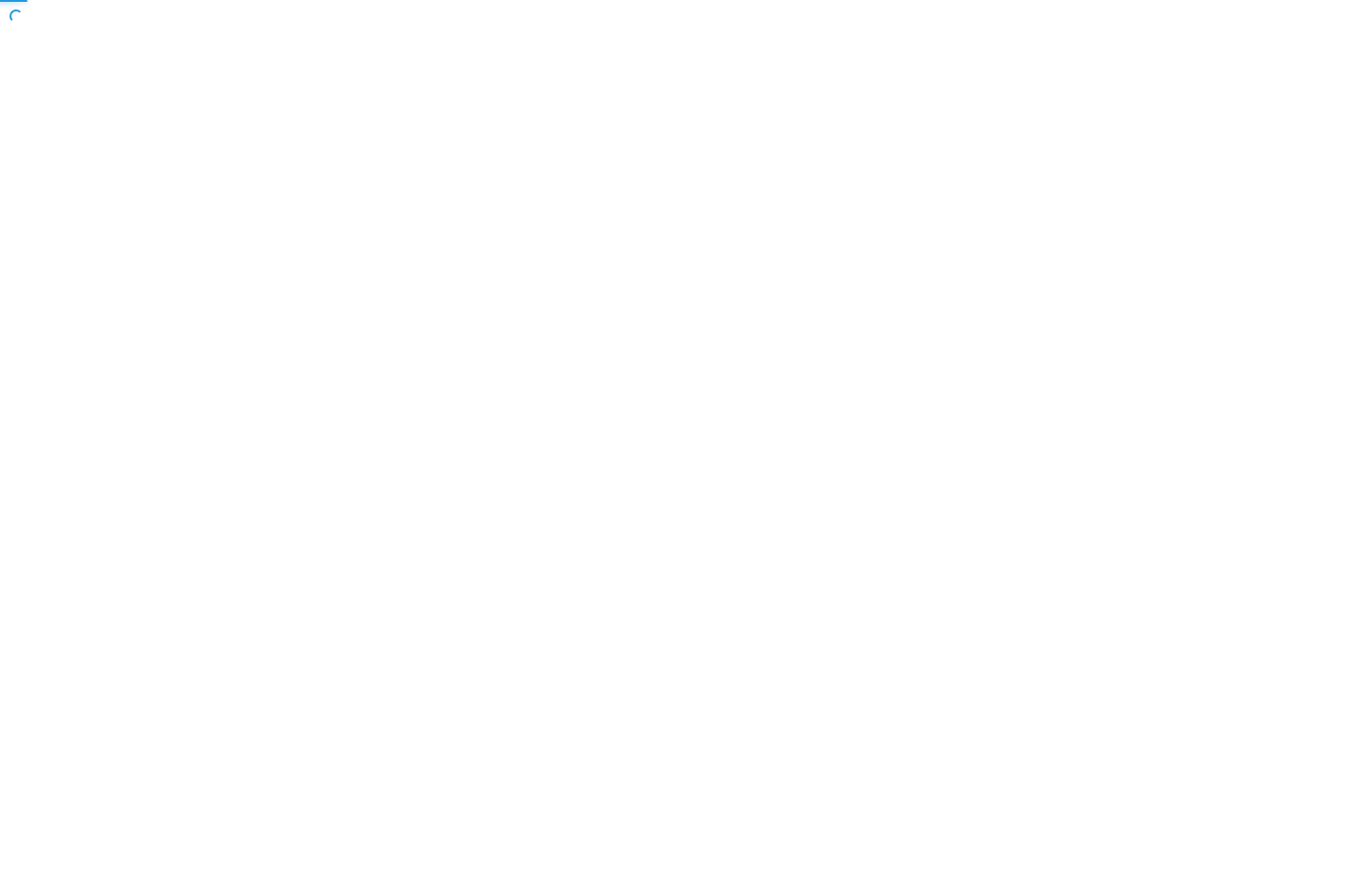 scroll, scrollTop: 0, scrollLeft: 0, axis: both 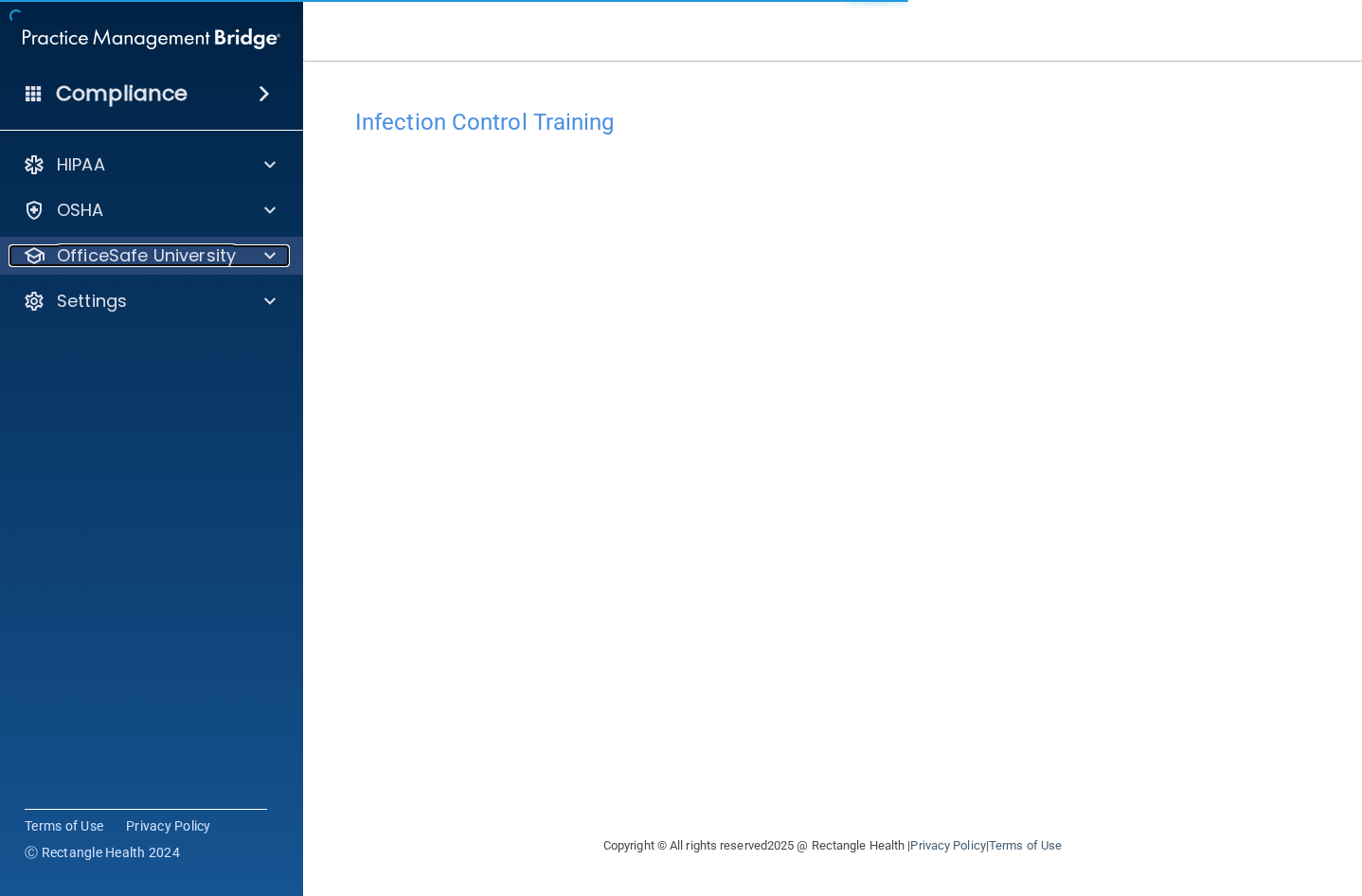 click on "OfficeSafe University" at bounding box center [126, 256] 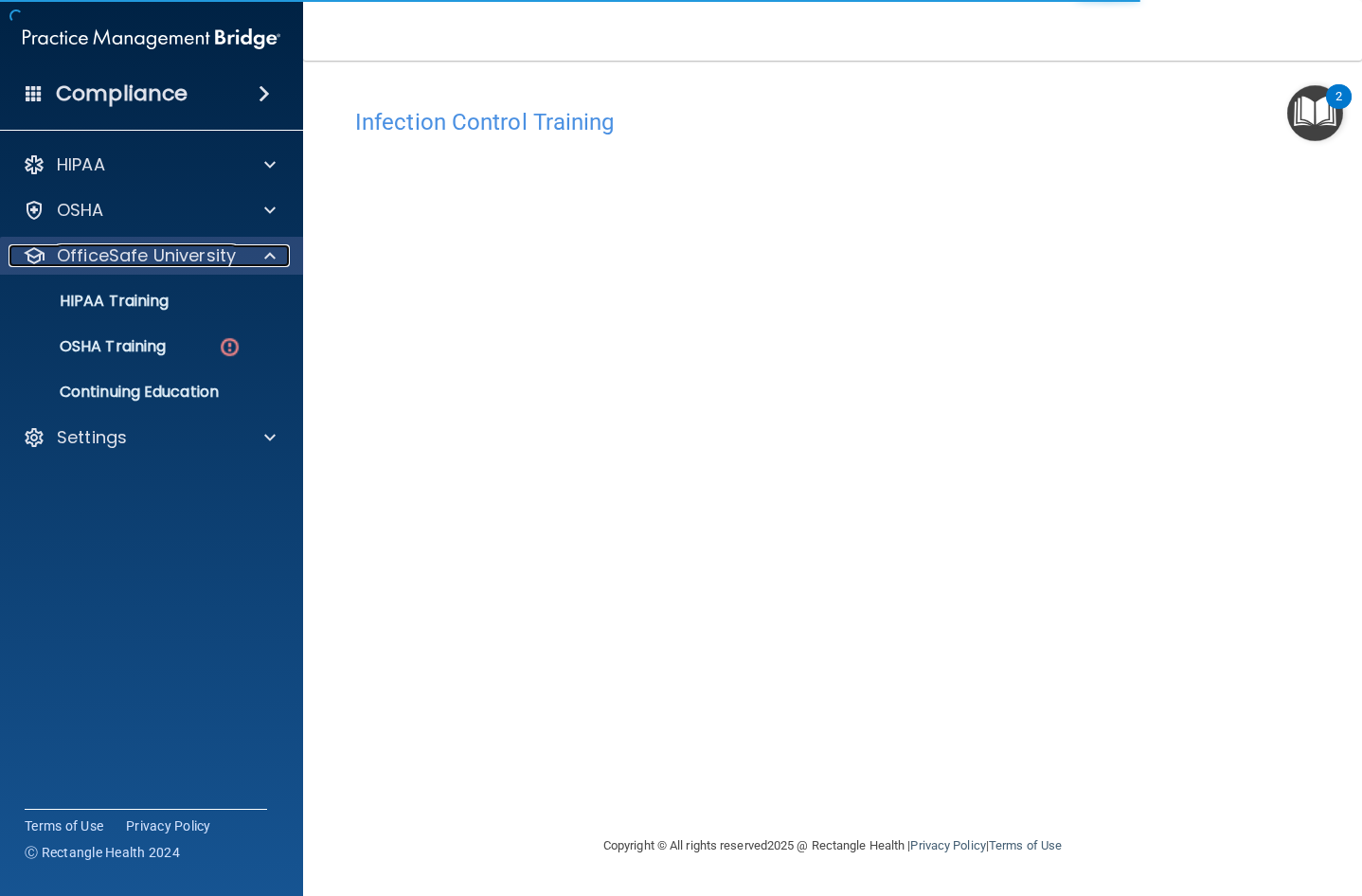 click at bounding box center (267, 256) 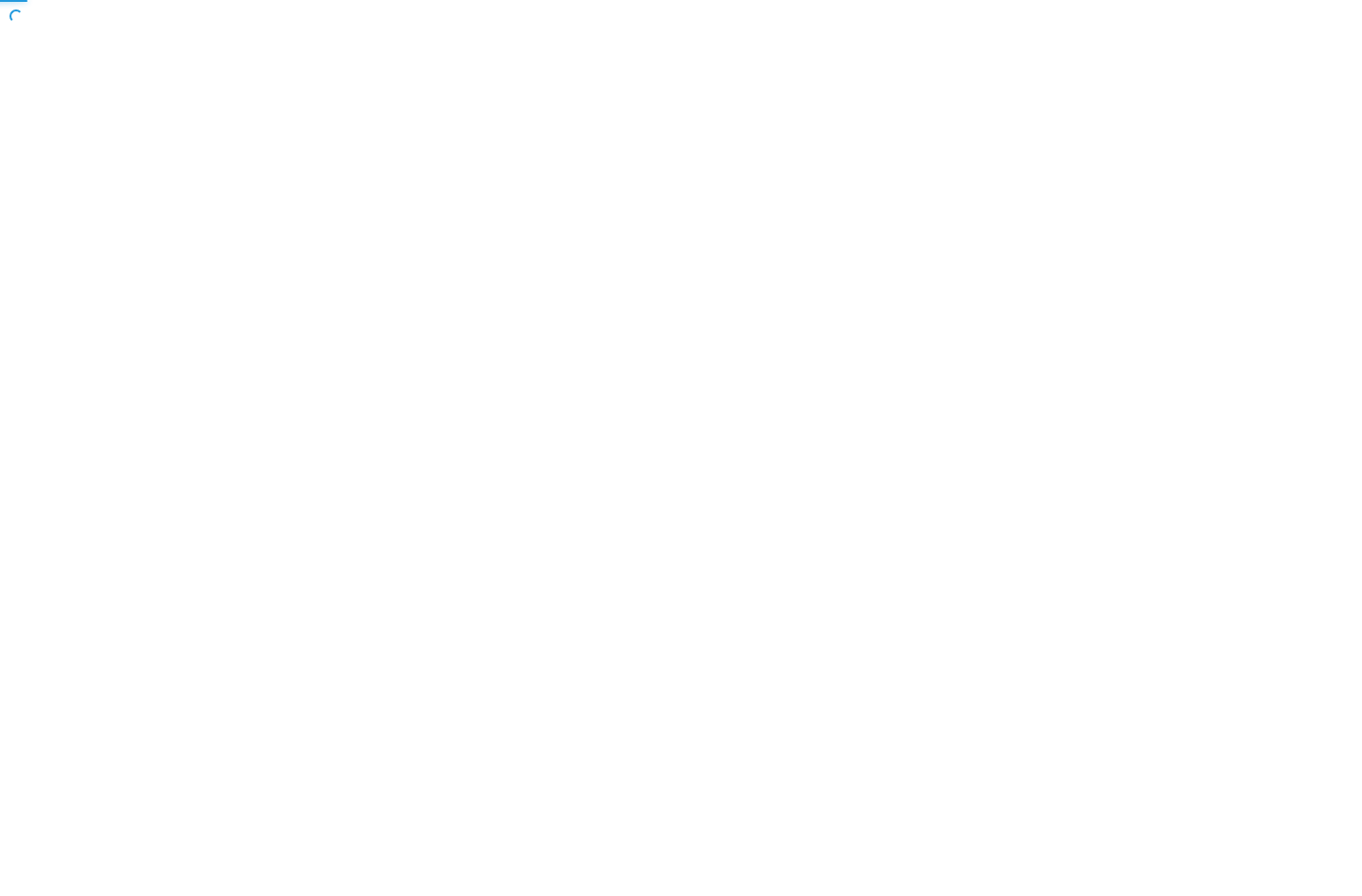 scroll, scrollTop: 0, scrollLeft: 0, axis: both 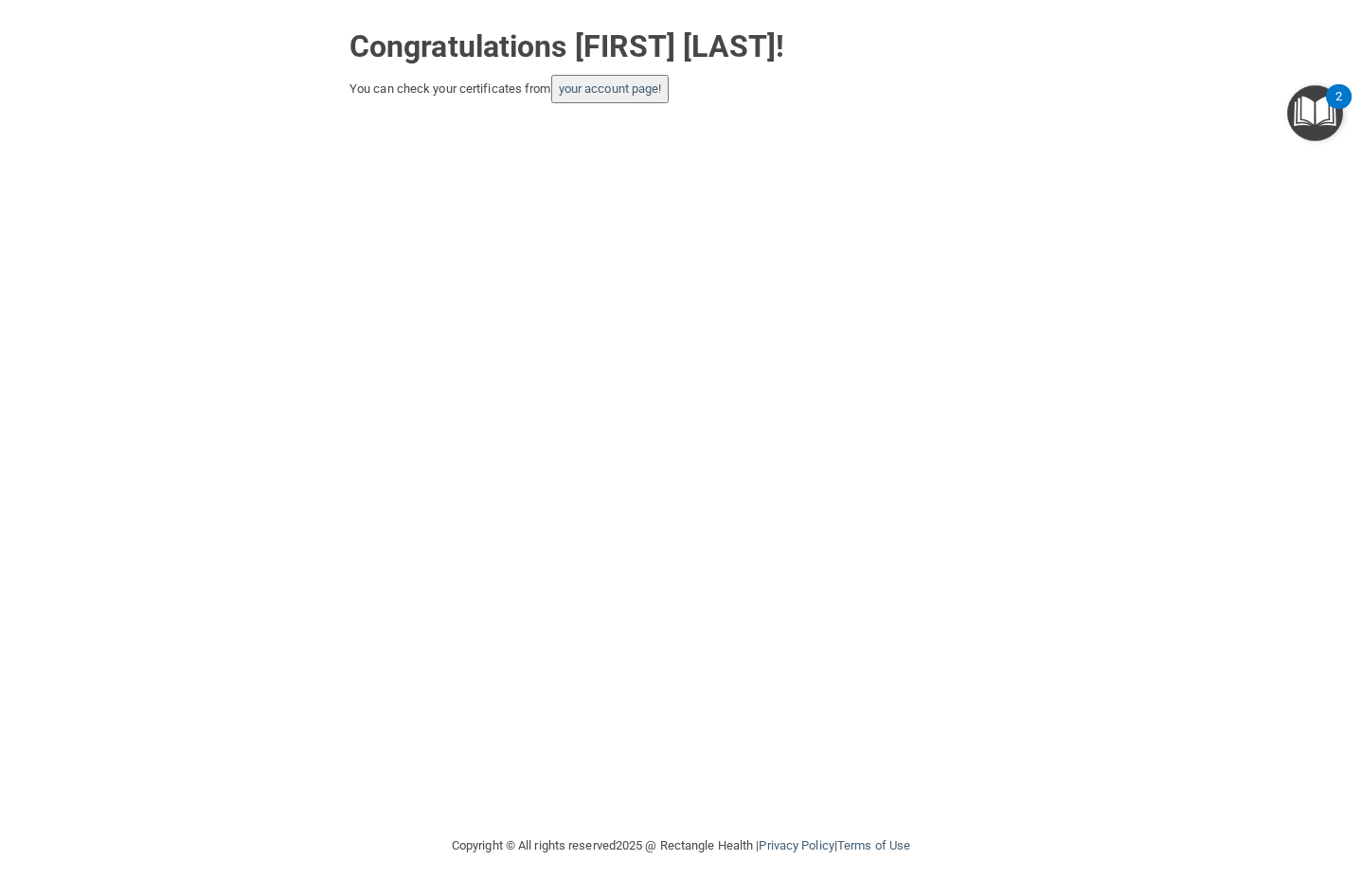 click on "your account page!" at bounding box center (610, 89) 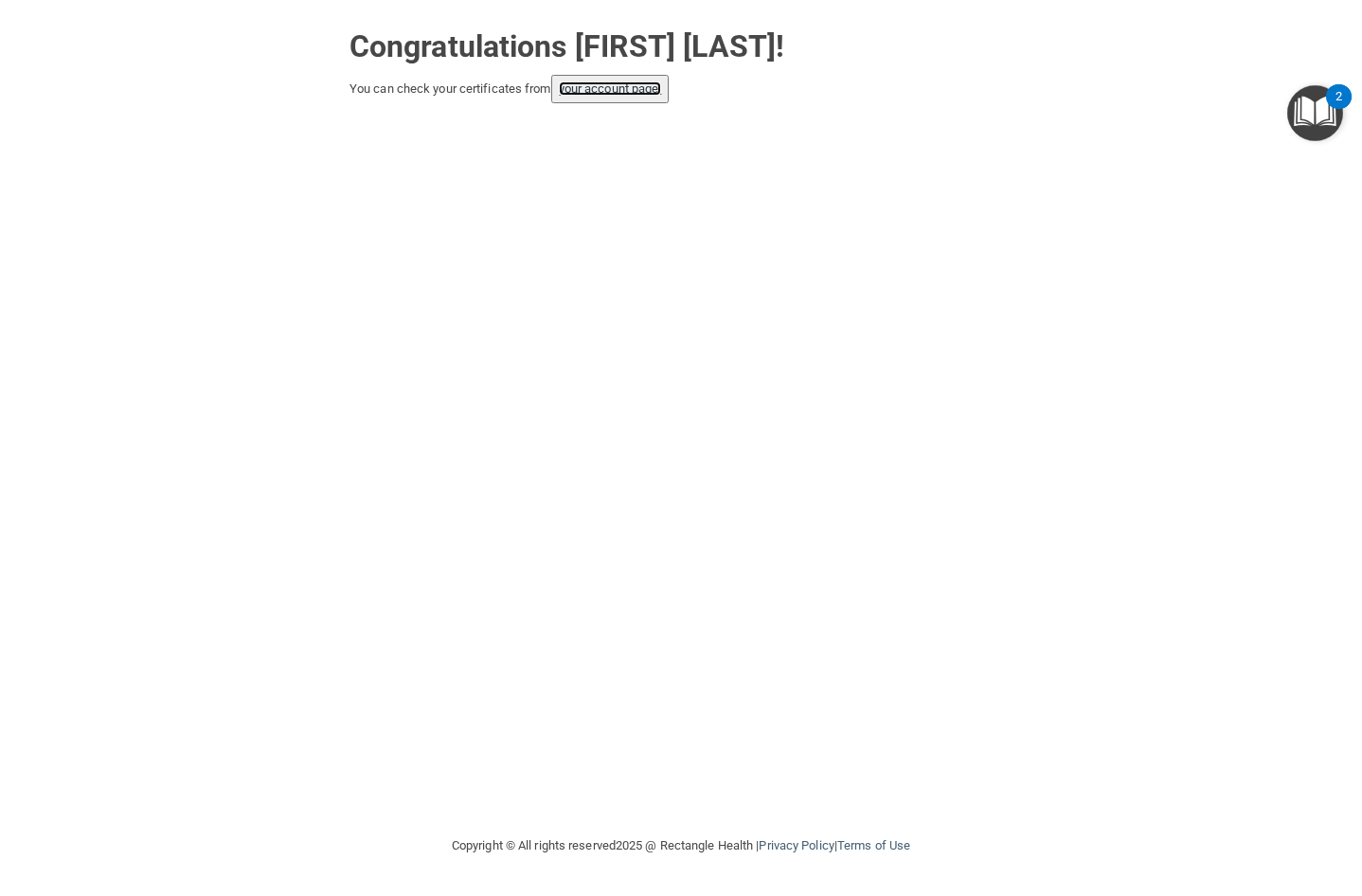 click on "your account page!" at bounding box center [610, 88] 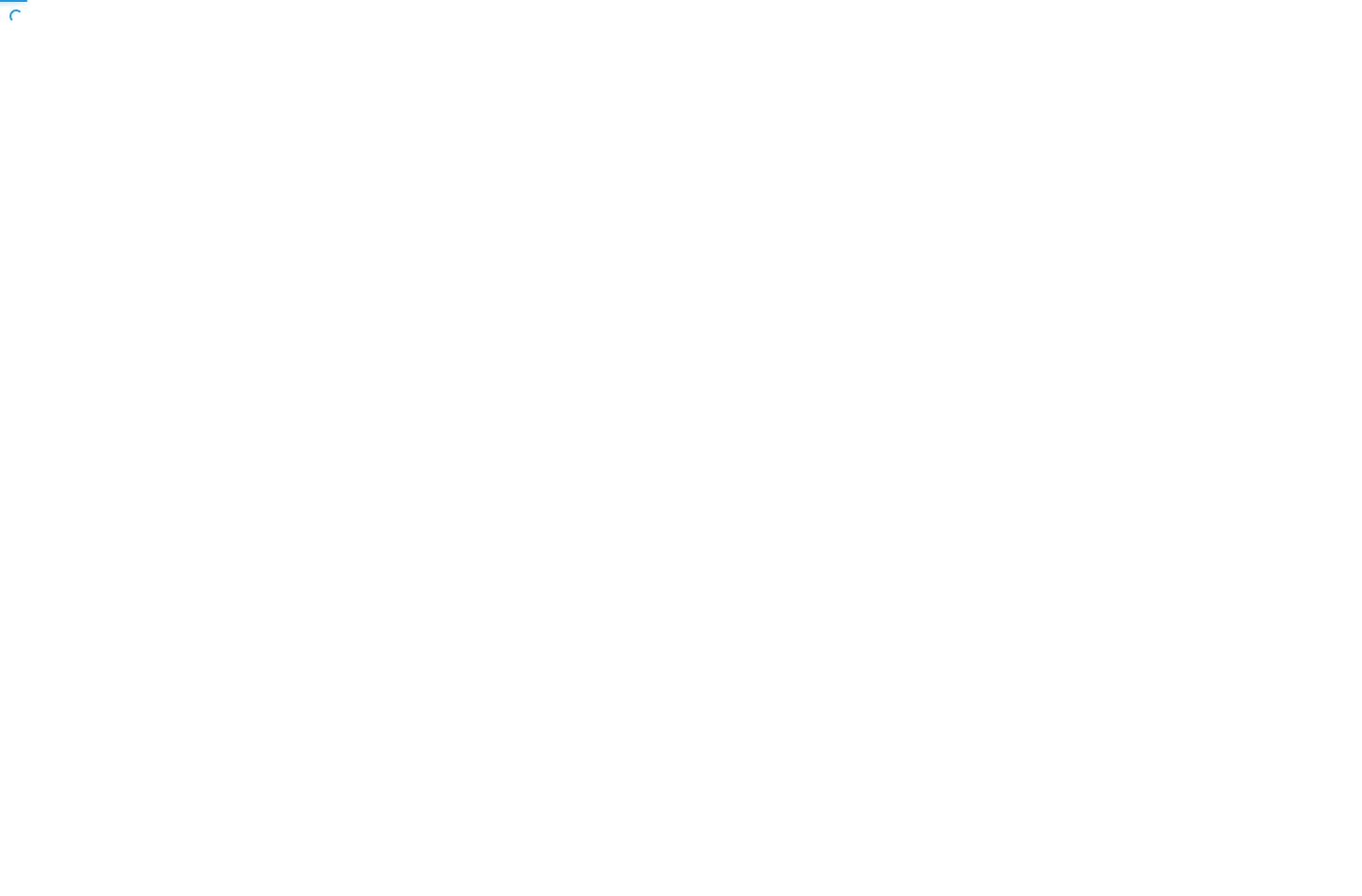 scroll, scrollTop: 0, scrollLeft: 0, axis: both 